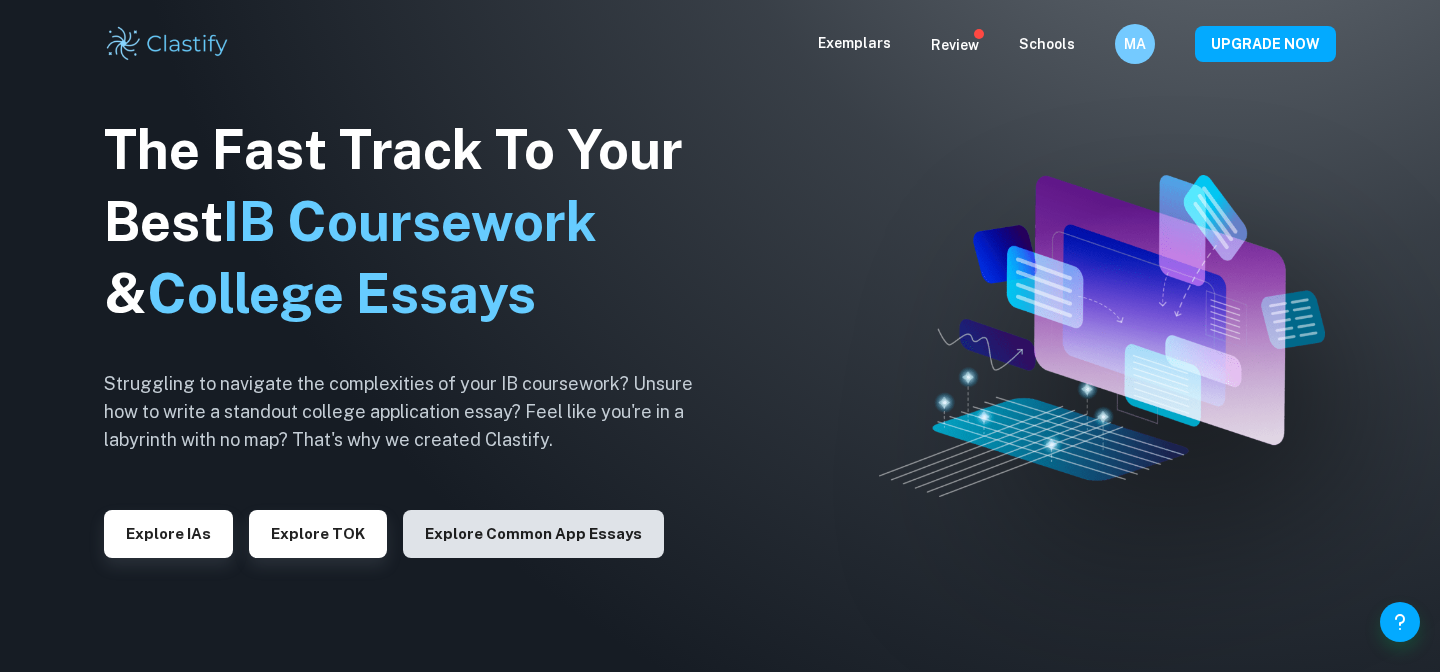 scroll, scrollTop: 0, scrollLeft: 0, axis: both 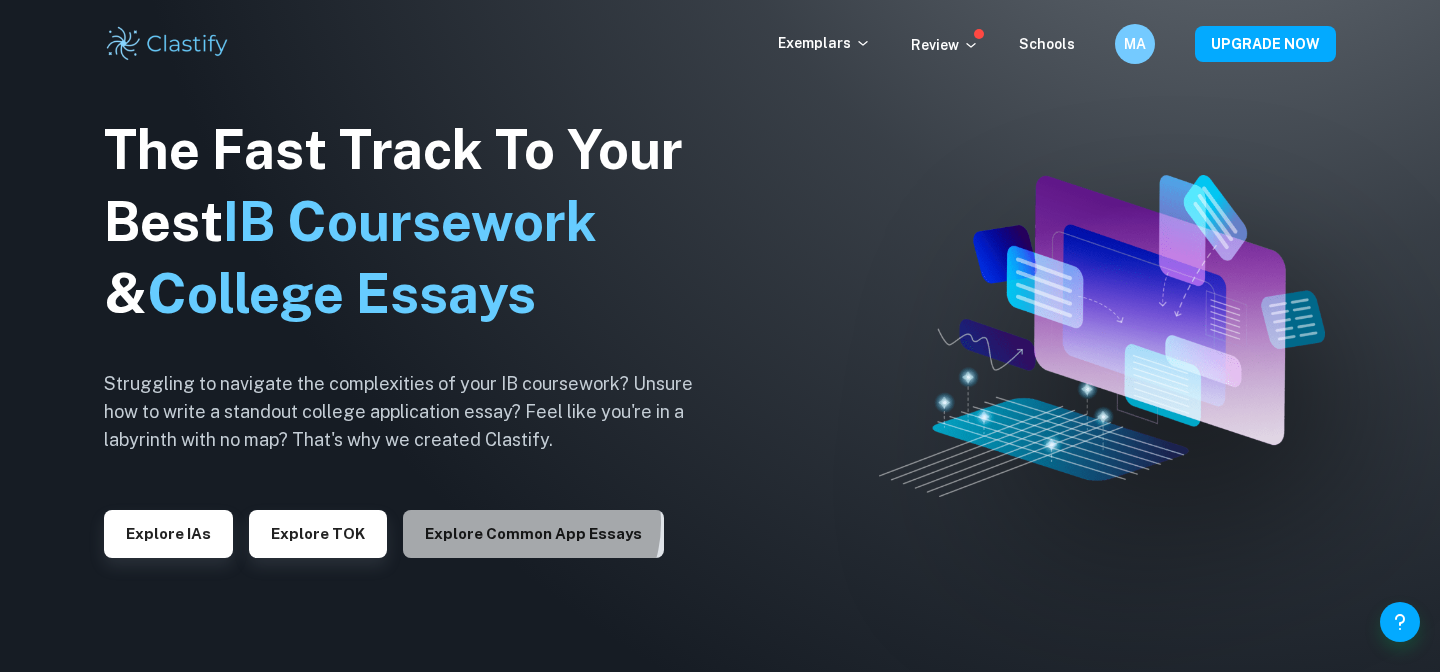 click on "Explore Common App essays" at bounding box center (533, 534) 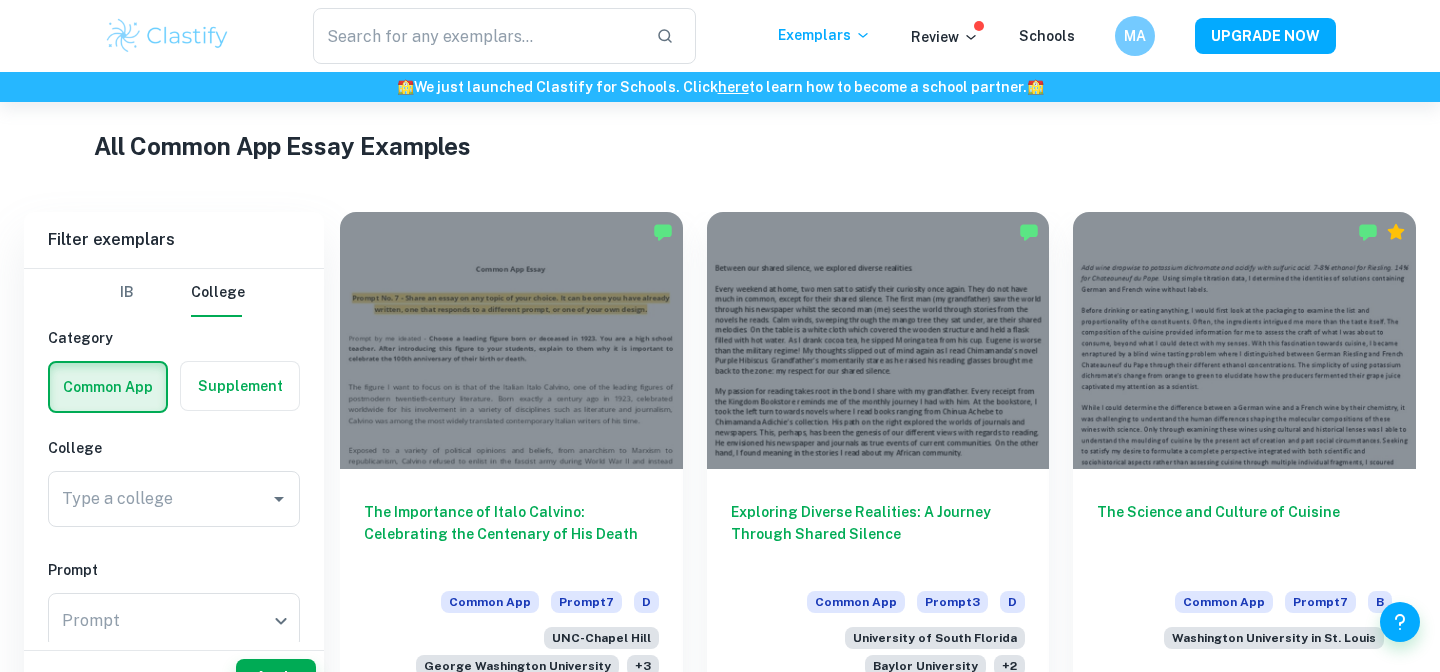 scroll, scrollTop: 514, scrollLeft: 0, axis: vertical 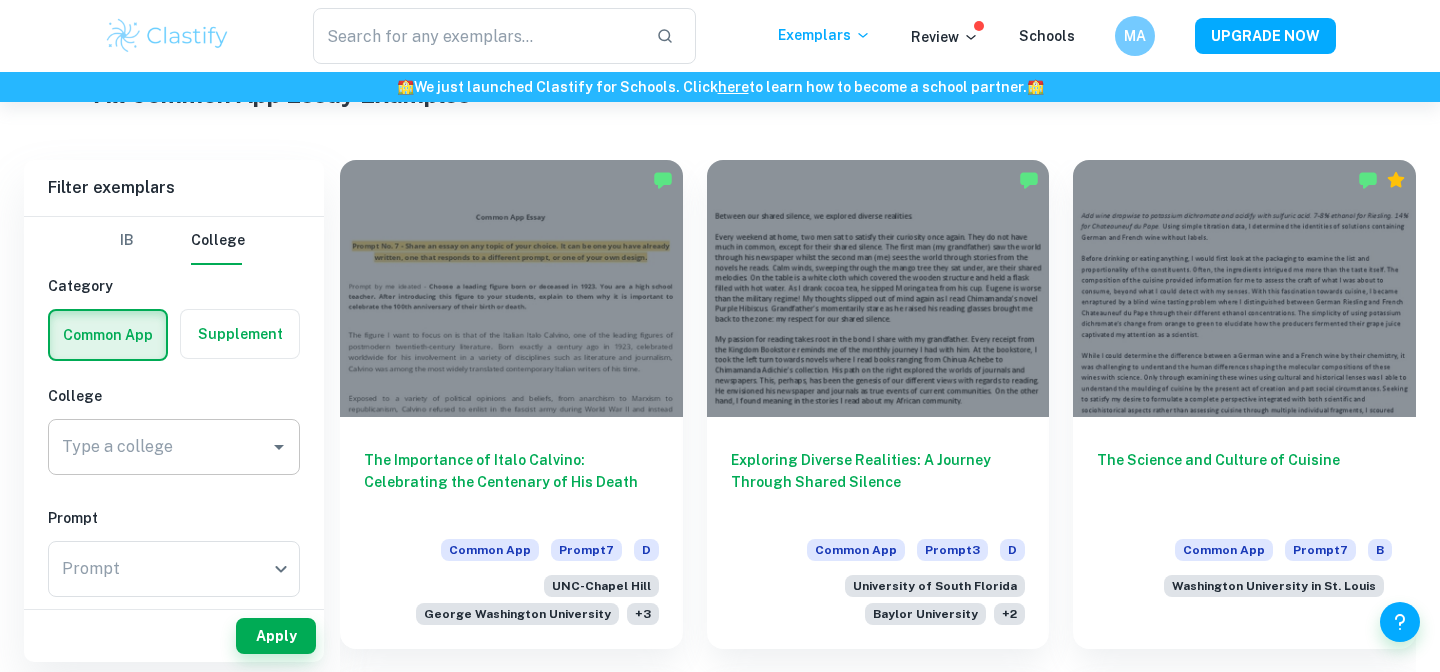 click on "Type a college" at bounding box center (159, 447) 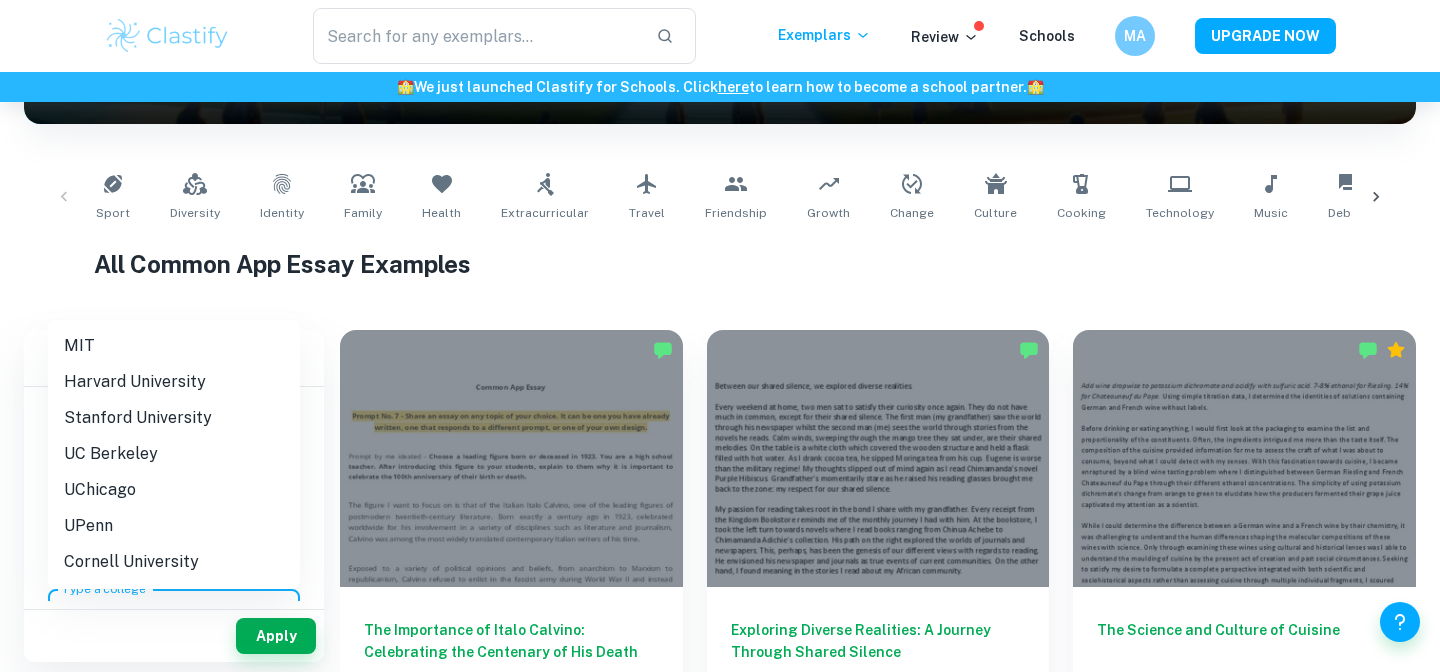 scroll, scrollTop: 650, scrollLeft: 0, axis: vertical 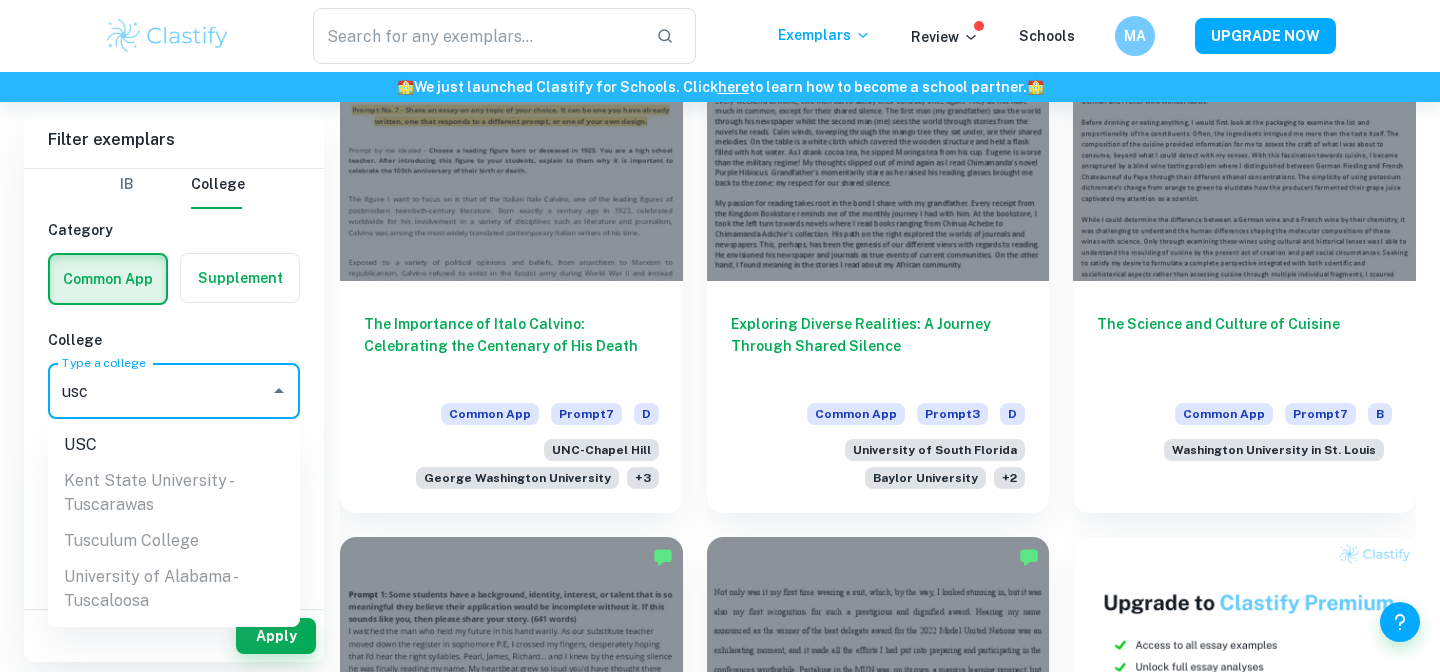 click on "USC" at bounding box center (174, 445) 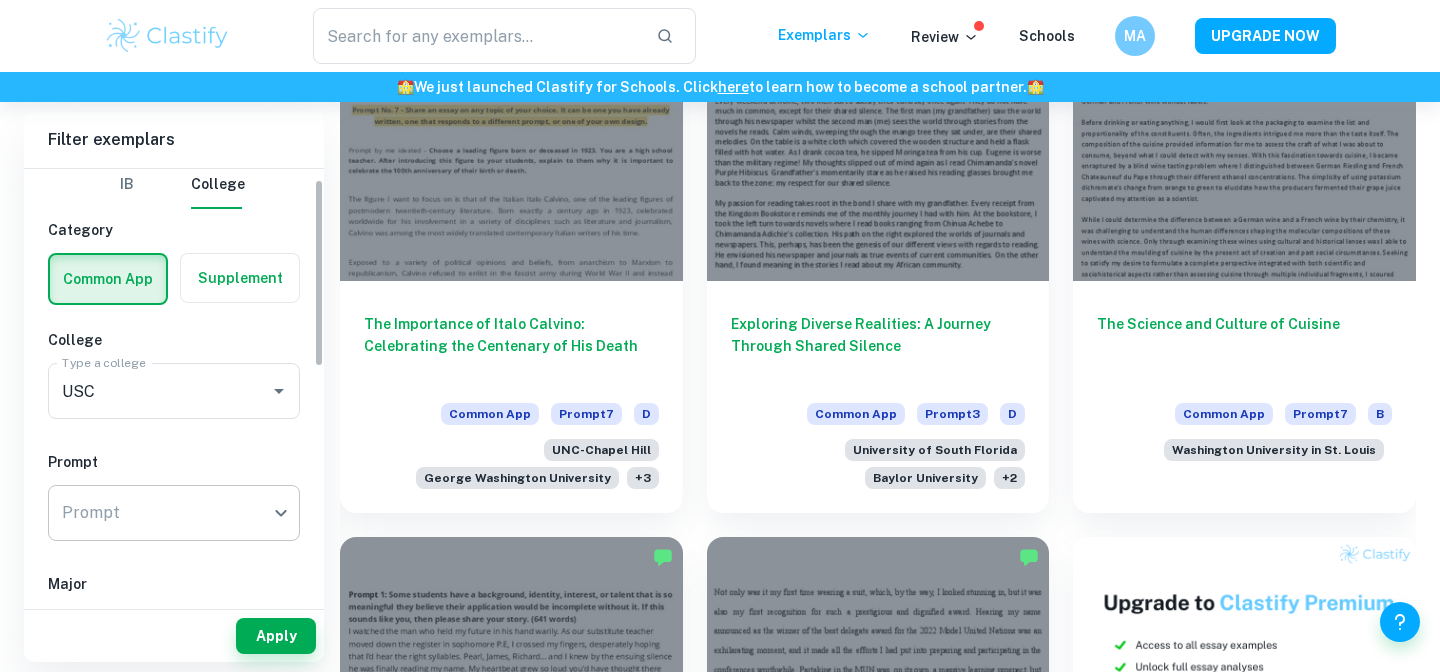 scroll, scrollTop: 39, scrollLeft: 0, axis: vertical 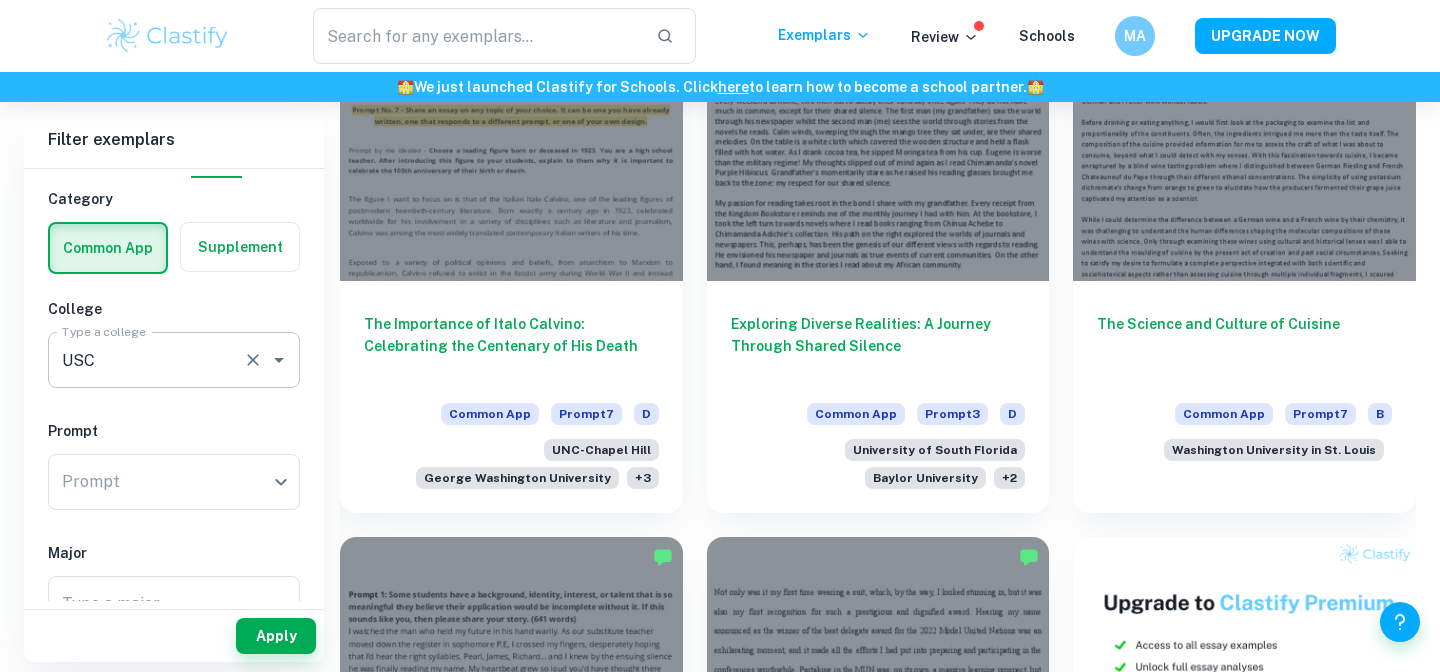 click on "USC" at bounding box center (146, 360) 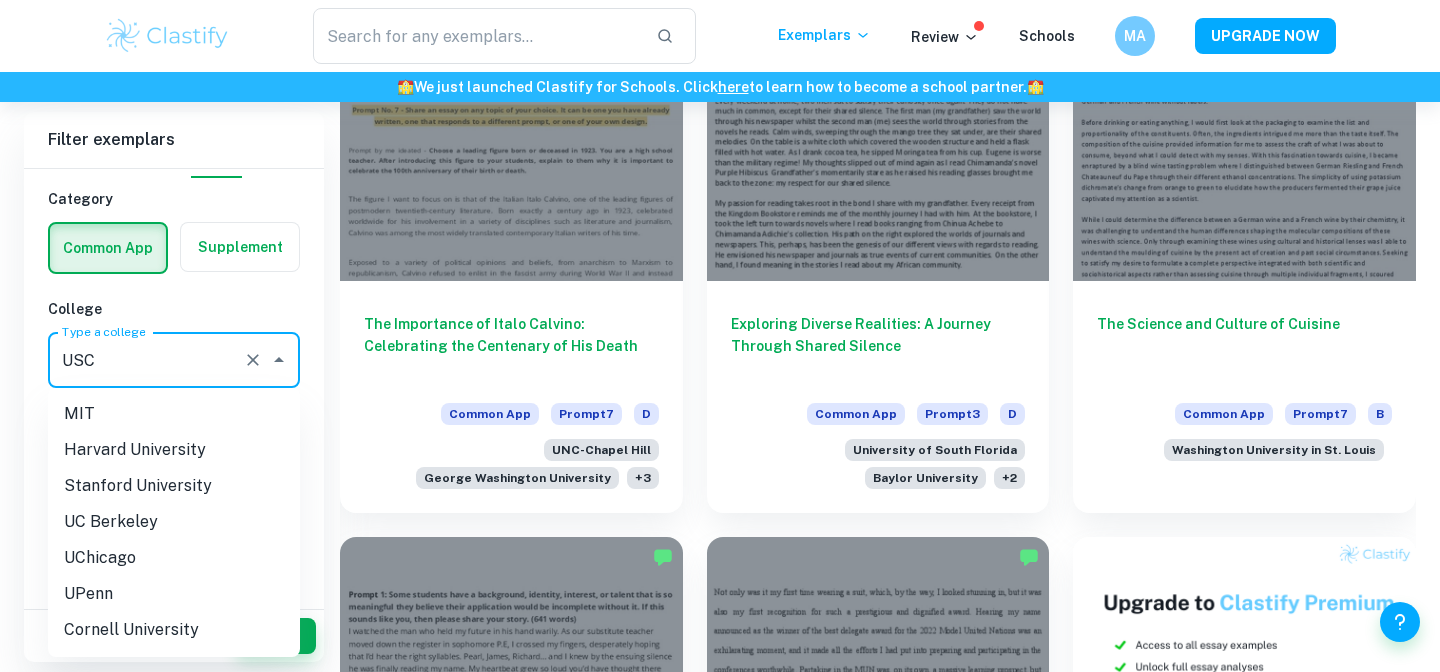 scroll, scrollTop: 831, scrollLeft: 0, axis: vertical 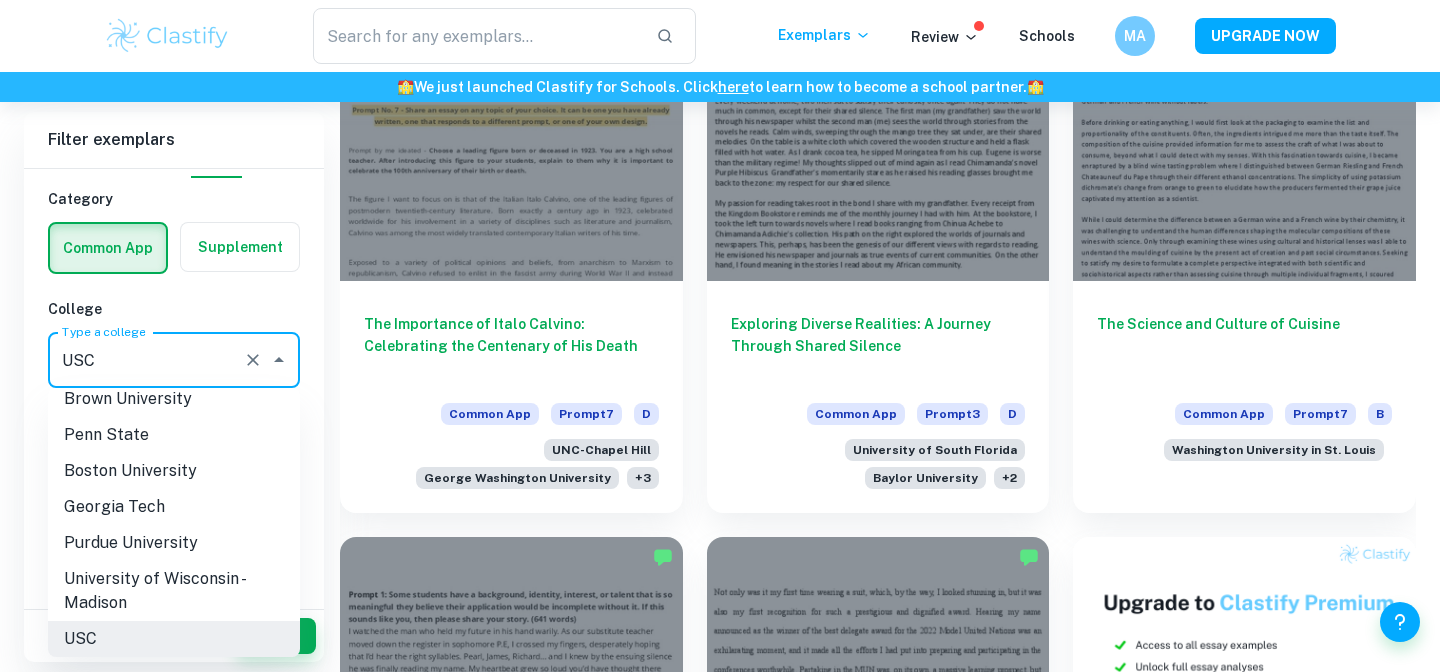 click on "USC" at bounding box center [146, 360] 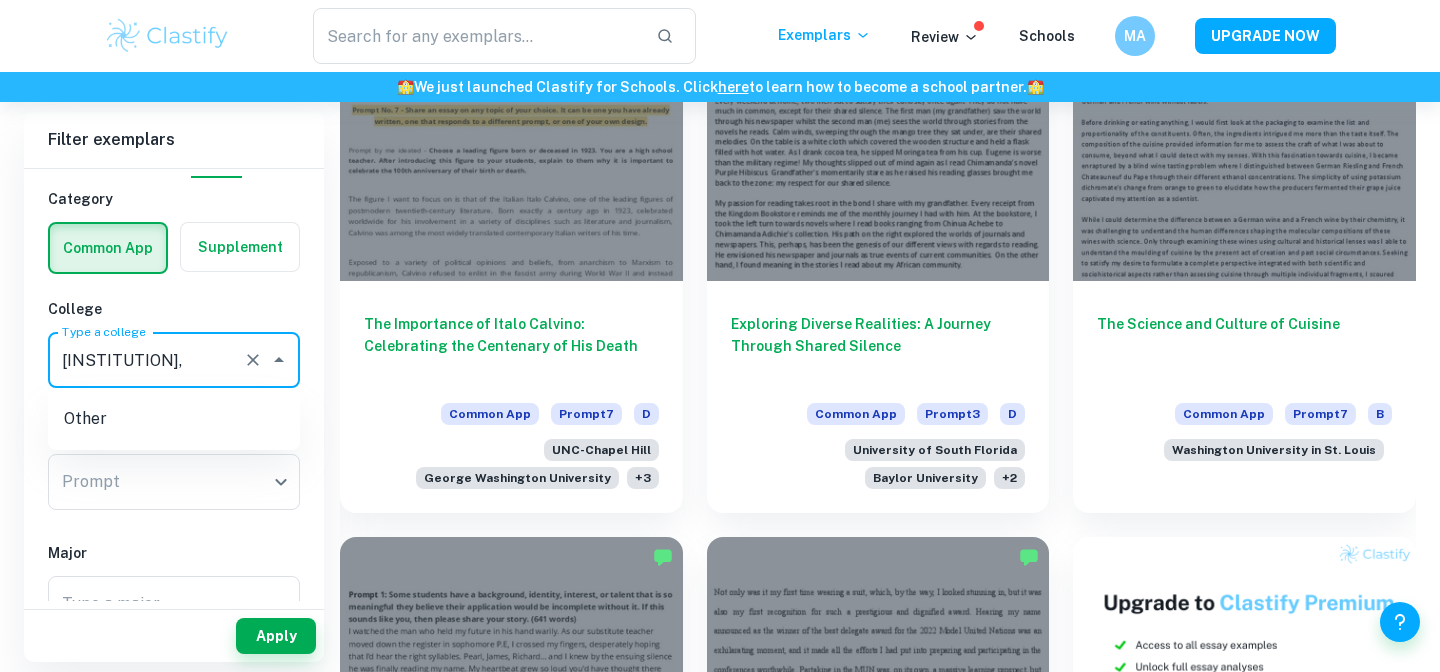 type on "USC" 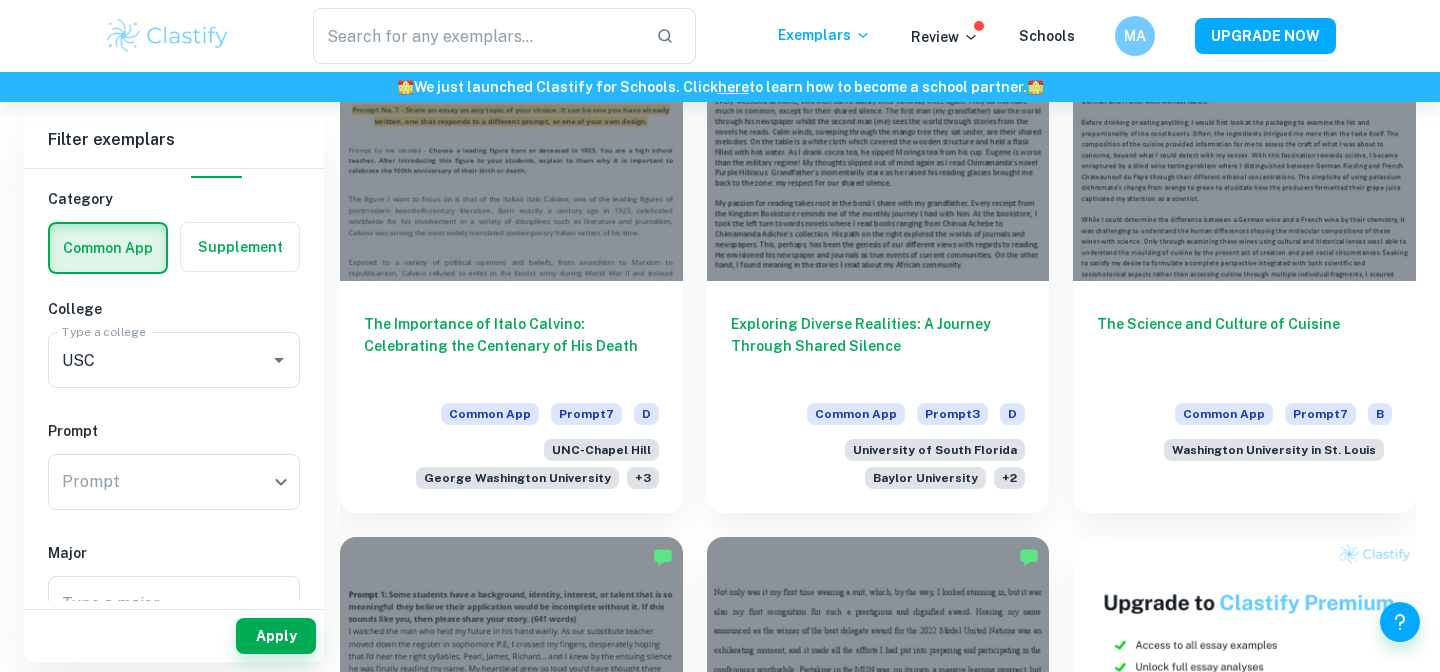 click on "Apply" at bounding box center (174, 636) 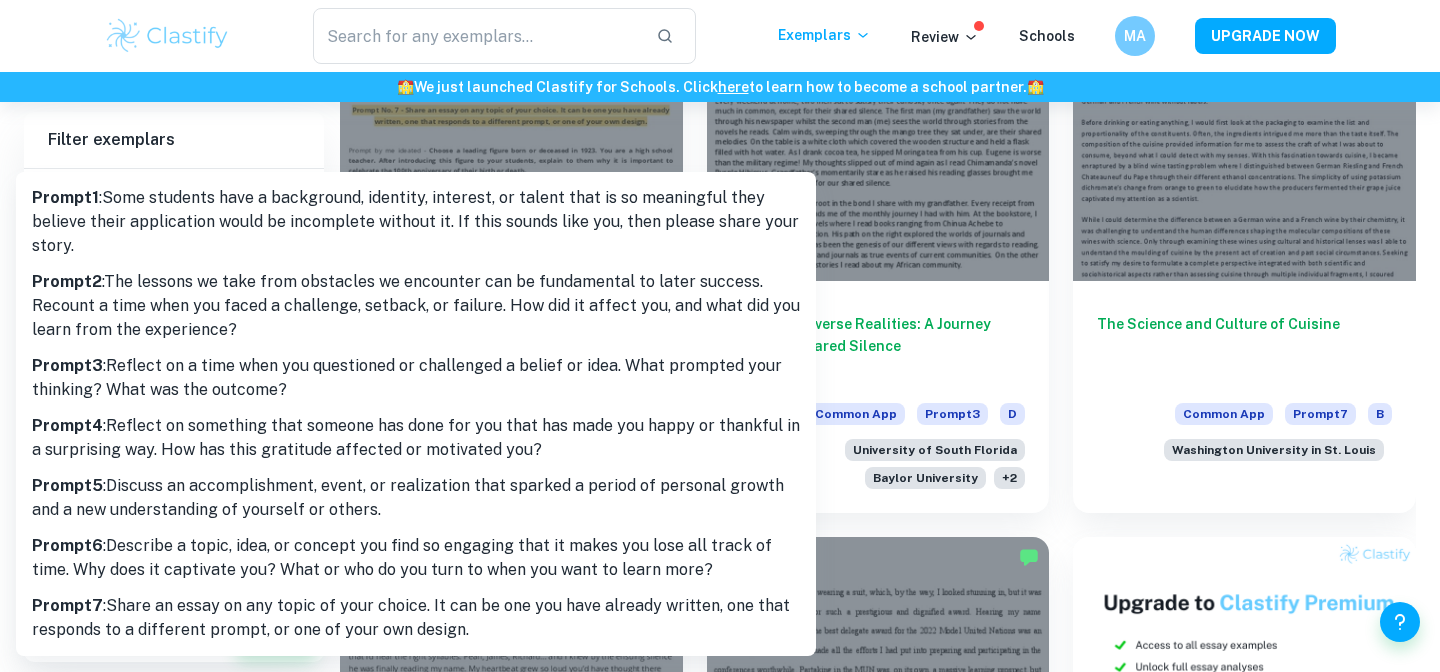 click on "We value your privacy We use cookies to enhance your browsing experience, serve personalised ads or content, and analyse our traffic. By clicking "Accept All", you consent to our use of cookies.   Cookie Policy Customise   Reject All   Accept All   Customise Consent Preferences   We use cookies to help you navigate efficiently and perform certain functions. You will find detailed information about all cookies under each consent category below. The cookies that are categorised as "Necessary" are stored on your browser as they are essential for enabling the basic functionalities of the site. ...  Show more For more information on how Google's third-party cookies operate and handle your data, see:   Google Privacy Policy Necessary Always Active Necessary cookies are required to enable the basic features of this site, such as providing secure log-in or adjusting your consent preferences. These cookies do not store any personally identifiable data. Functional Analytics Performance Advertisement Uncategorised" at bounding box center [720, -212] 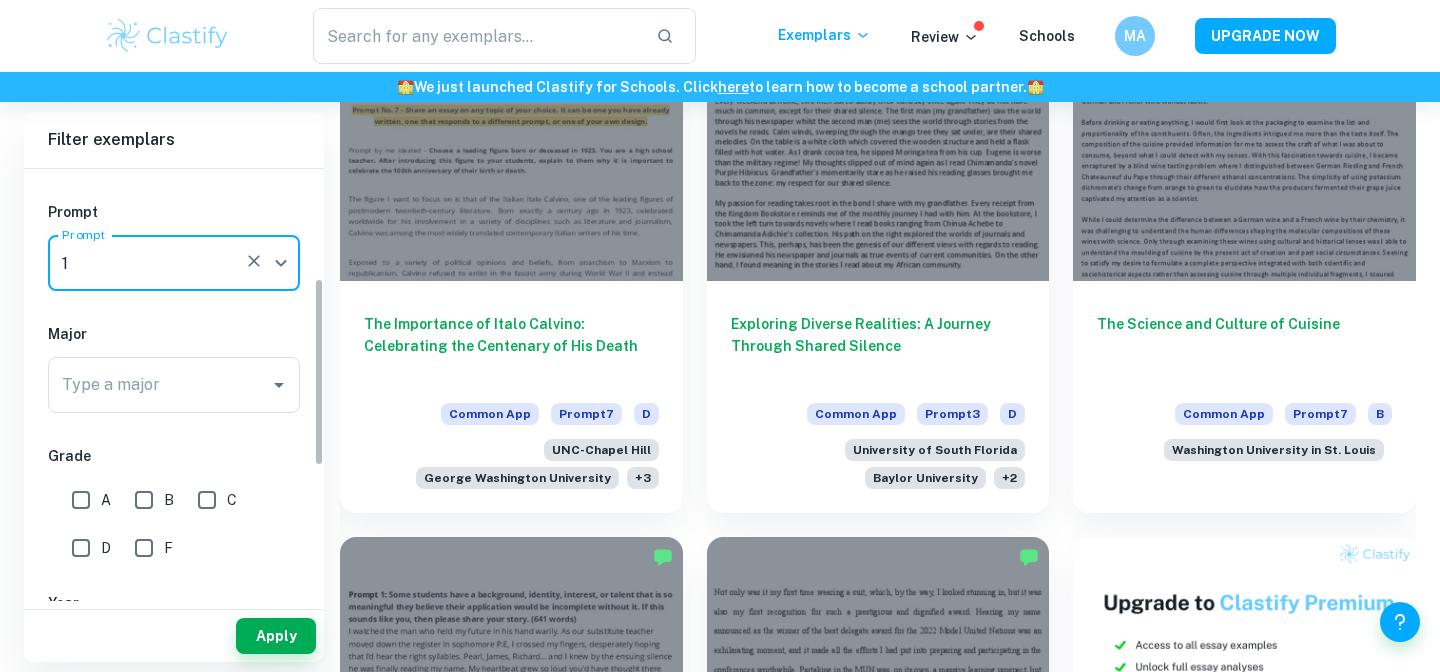 scroll, scrollTop: 258, scrollLeft: 0, axis: vertical 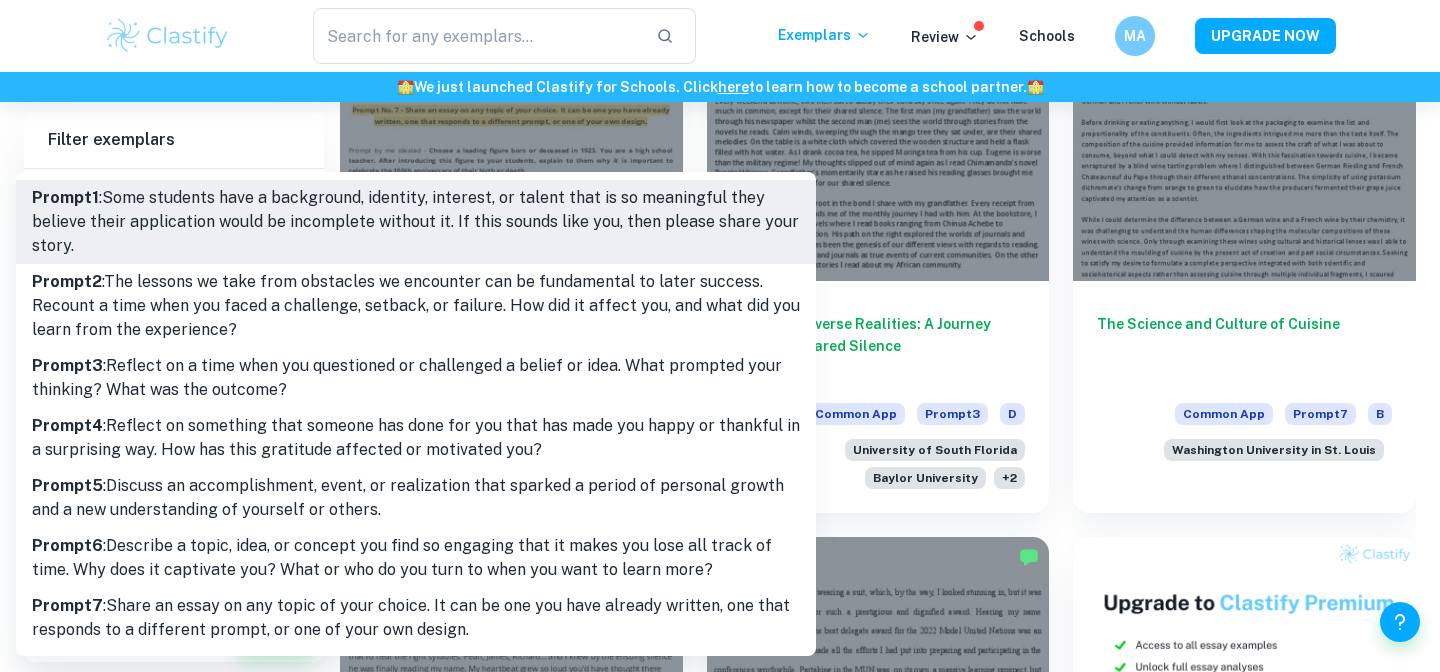 click on "We value your privacy We use cookies to enhance your browsing experience, serve personalised ads or content, and analyse our traffic. By clicking "Accept All", you consent to our use of cookies.   Cookie Policy Customise   Reject All   Accept All   Customise Consent Preferences   We use cookies to help you navigate efficiently and perform certain functions. You will find detailed information about all cookies under each consent category below. The cookies that are categorised as "Necessary" are stored on your browser as they are essential for enabling the basic functionalities of the site. ...  Show more For more information on how Google's third-party cookies operate and handle your data, see:   Google Privacy Policy Necessary Always Active Necessary cookies are required to enable the basic features of this site, such as providing secure log-in or adjusting your consent preferences. These cookies do not store any personally identifiable data. Functional Analytics Performance Advertisement Uncategorised" at bounding box center (720, -212) 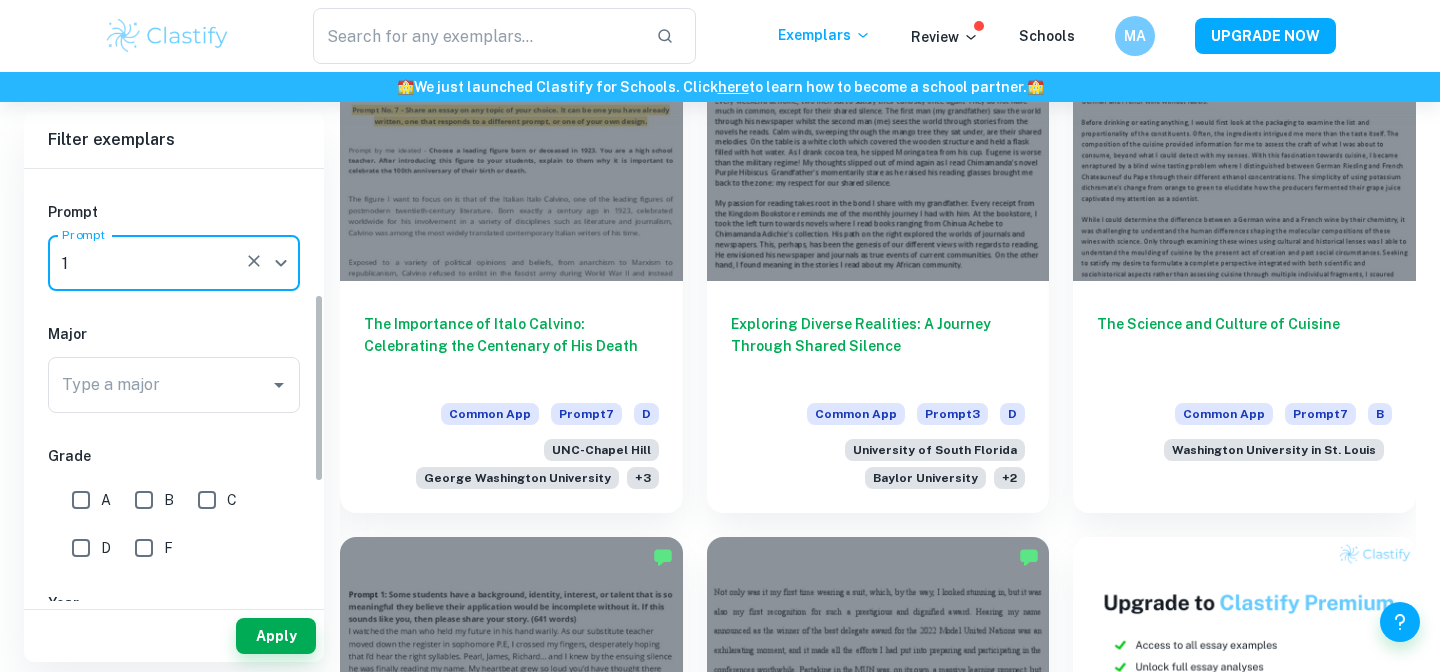 scroll, scrollTop: 341, scrollLeft: 0, axis: vertical 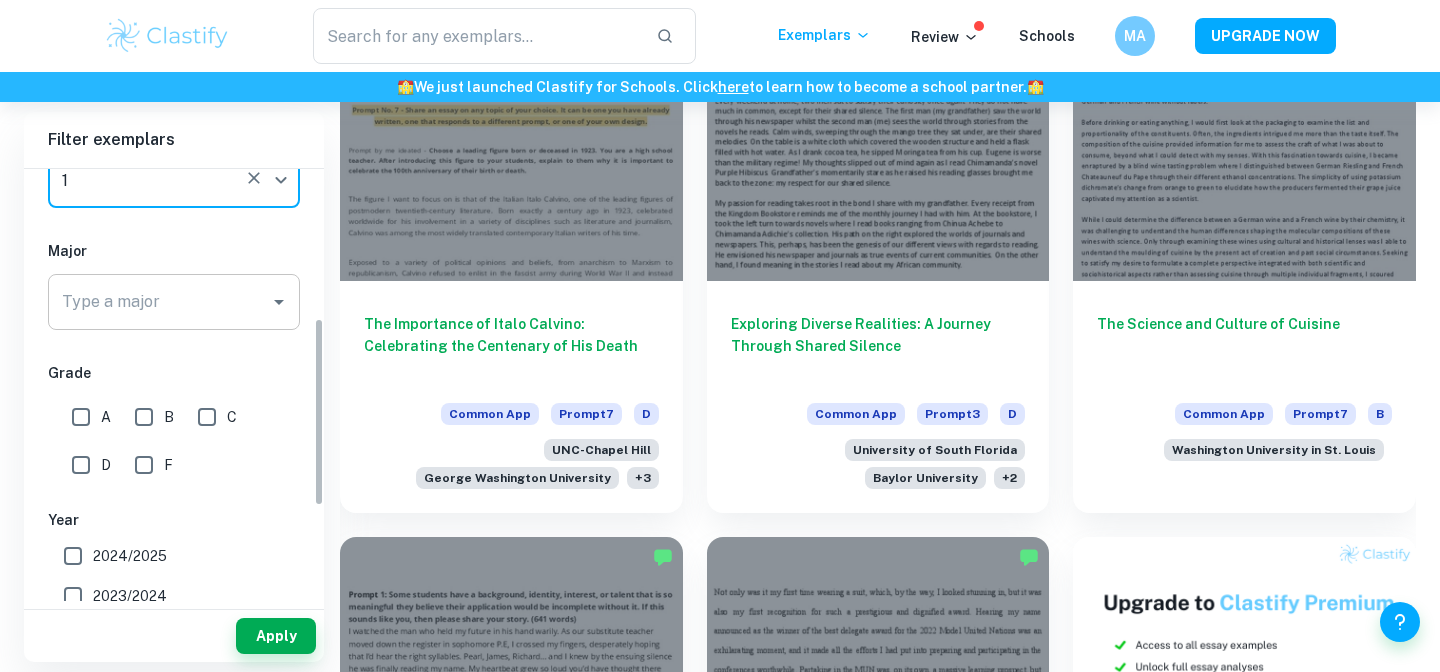 click on "Type a major" at bounding box center [159, 302] 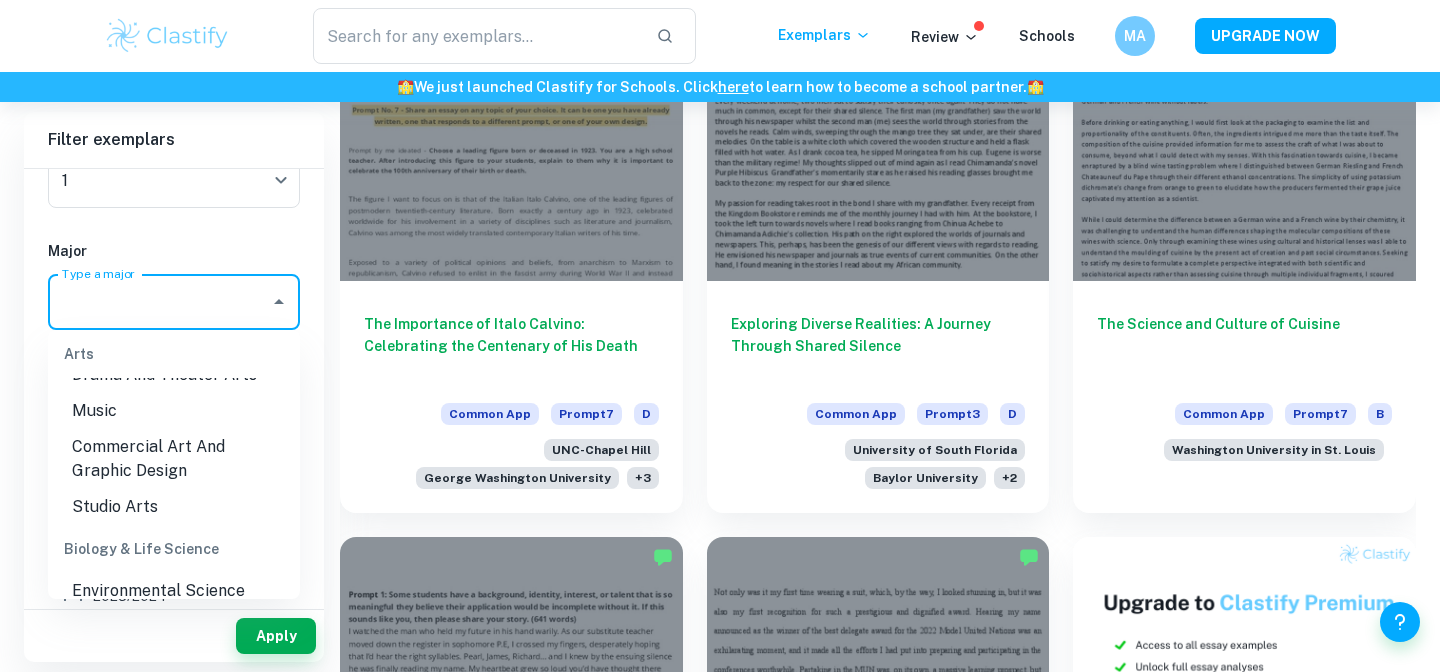 scroll, scrollTop: 162, scrollLeft: 0, axis: vertical 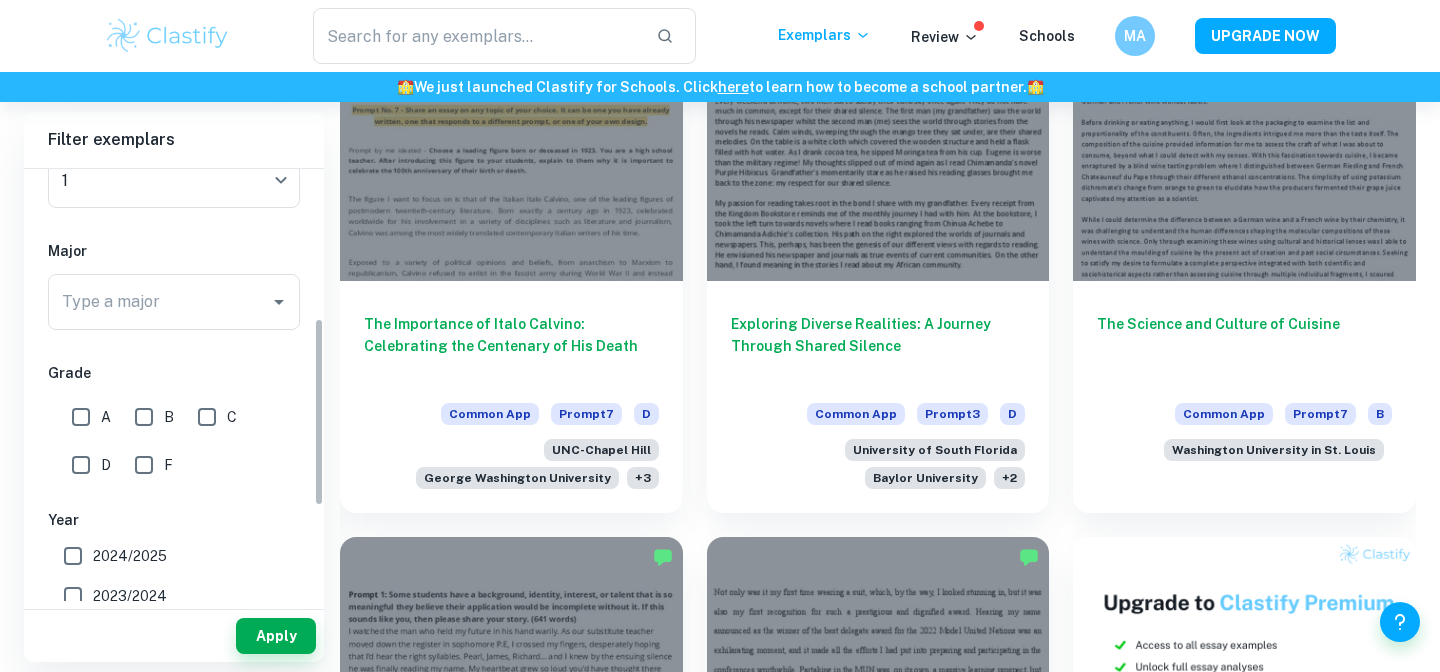 click on "IB College Category Common App Supplement College Type a college USC Type a college Prompt Prompt 1 1 Prompt Major Type a major Type a major Grade A B C D F Year 2024/2025 2023/2024 2022/2023 2021/2022 2020/2021 2019/2020 Other" at bounding box center [174, 322] 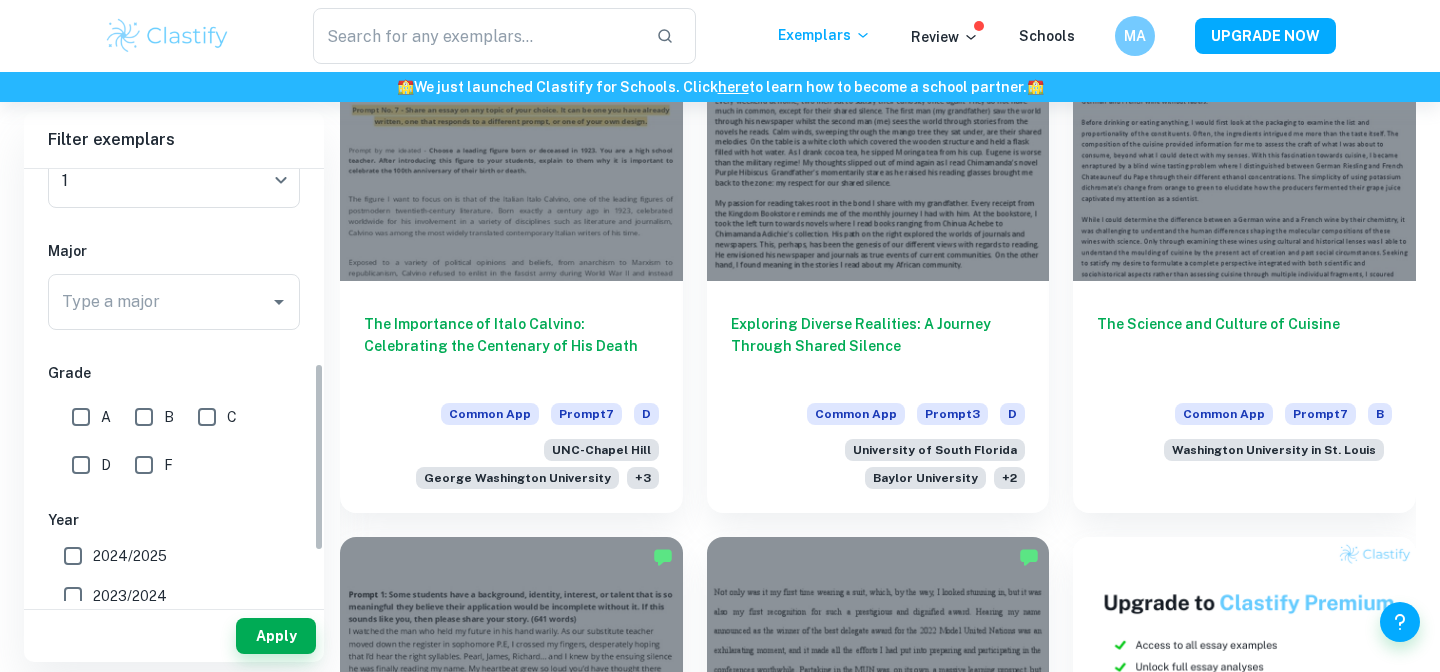 scroll, scrollTop: 502, scrollLeft: 0, axis: vertical 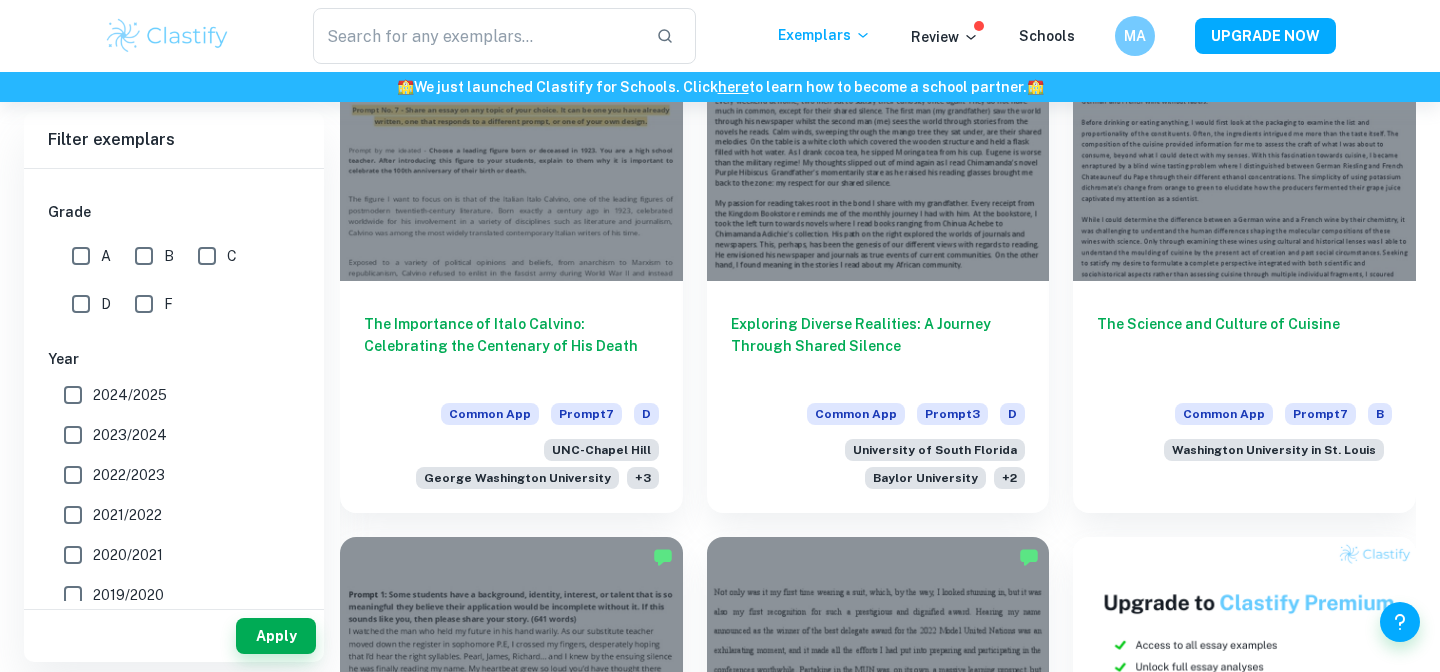 click on "A" at bounding box center (81, 256) 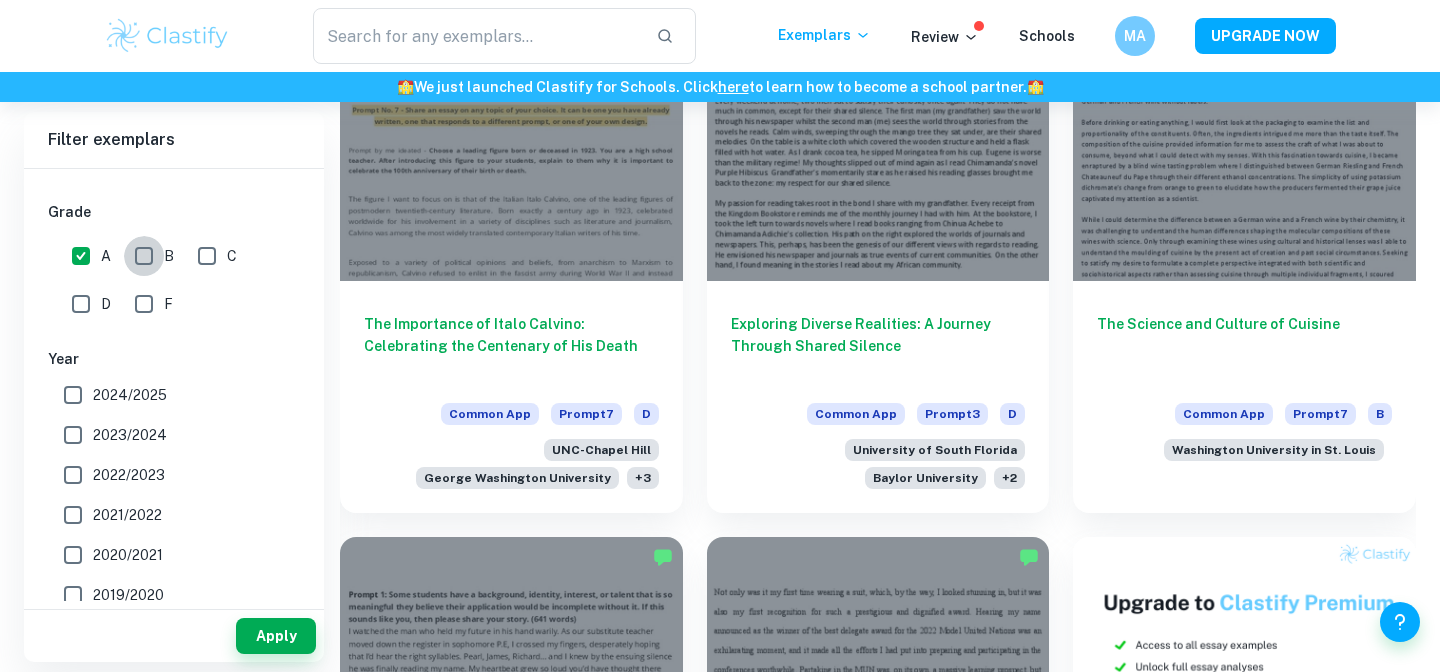 click on "B" at bounding box center (144, 256) 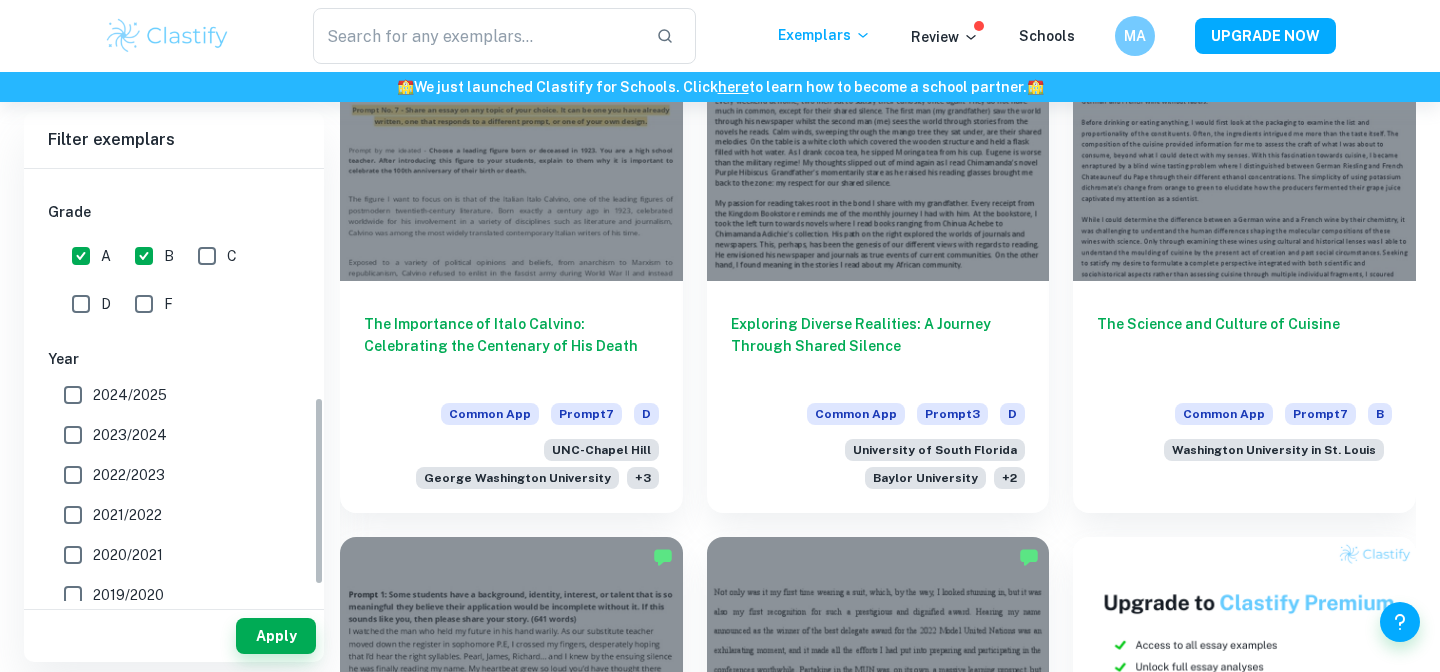 scroll, scrollTop: 556, scrollLeft: 0, axis: vertical 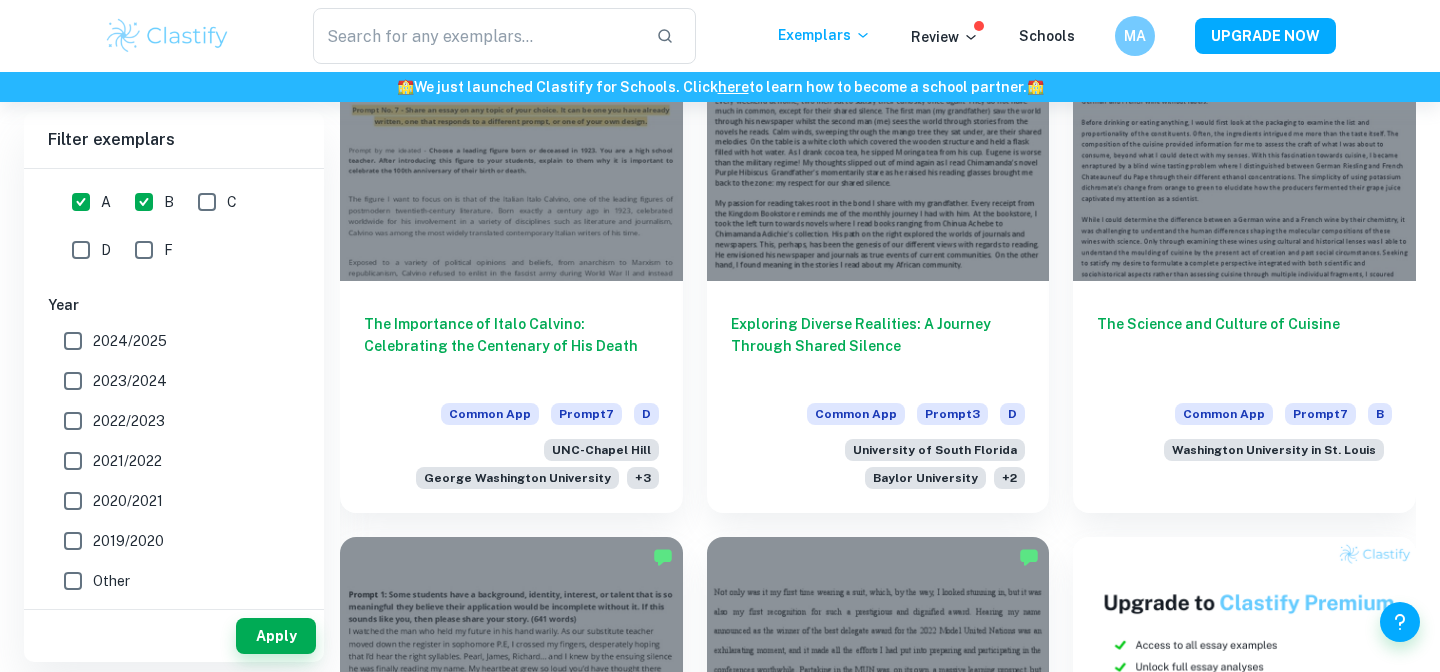 click on "2024/2025" at bounding box center (130, 341) 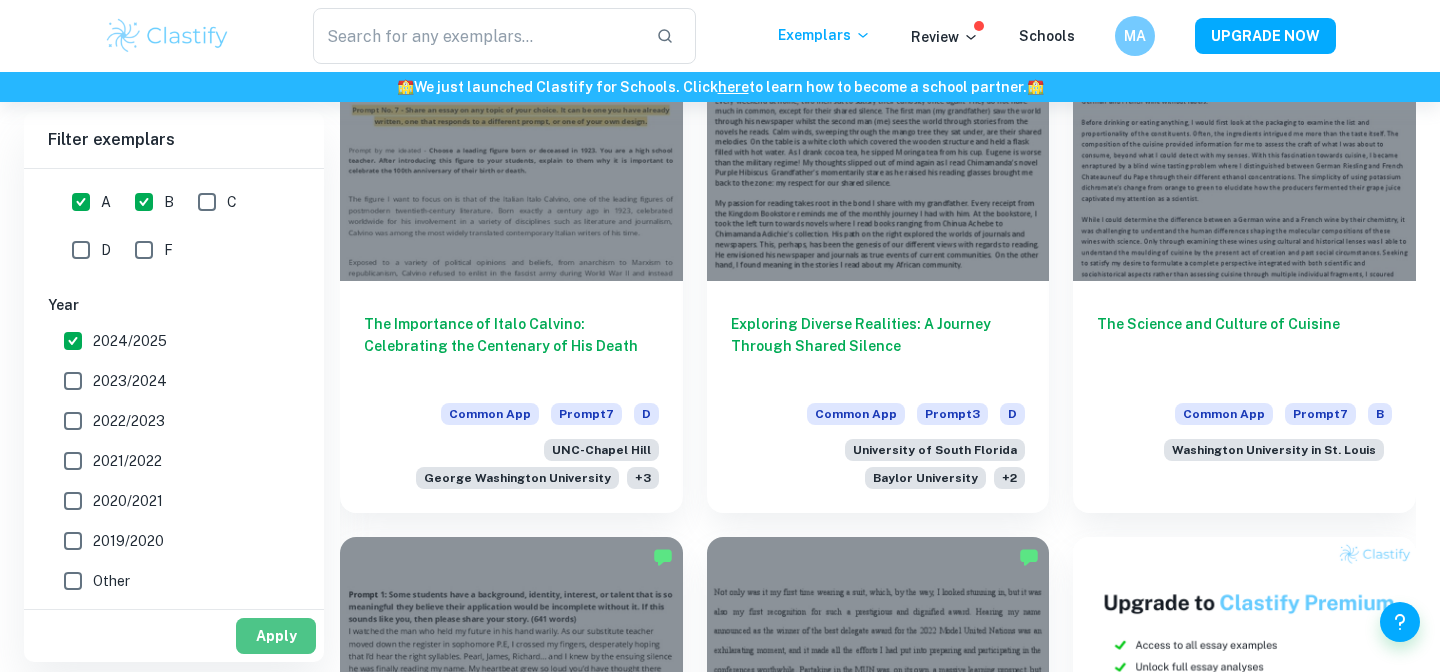 click on "Apply" at bounding box center [276, 636] 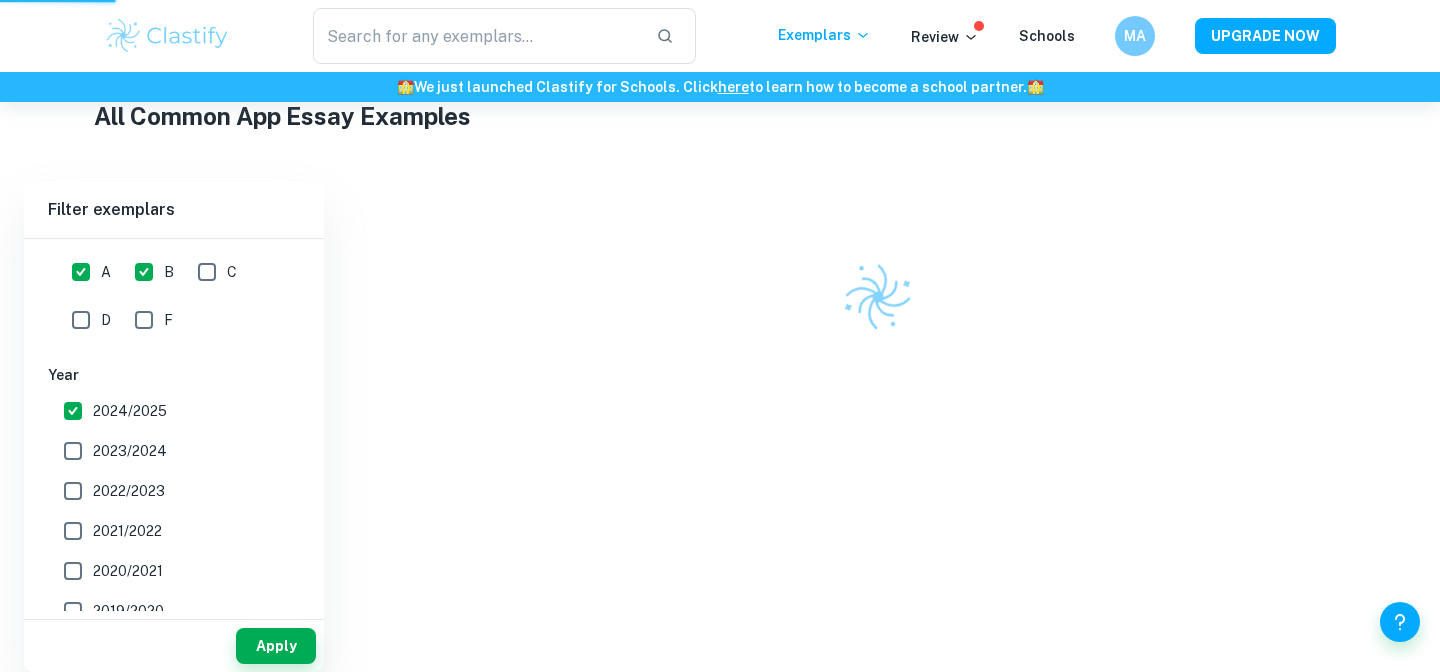 scroll, scrollTop: 482, scrollLeft: 0, axis: vertical 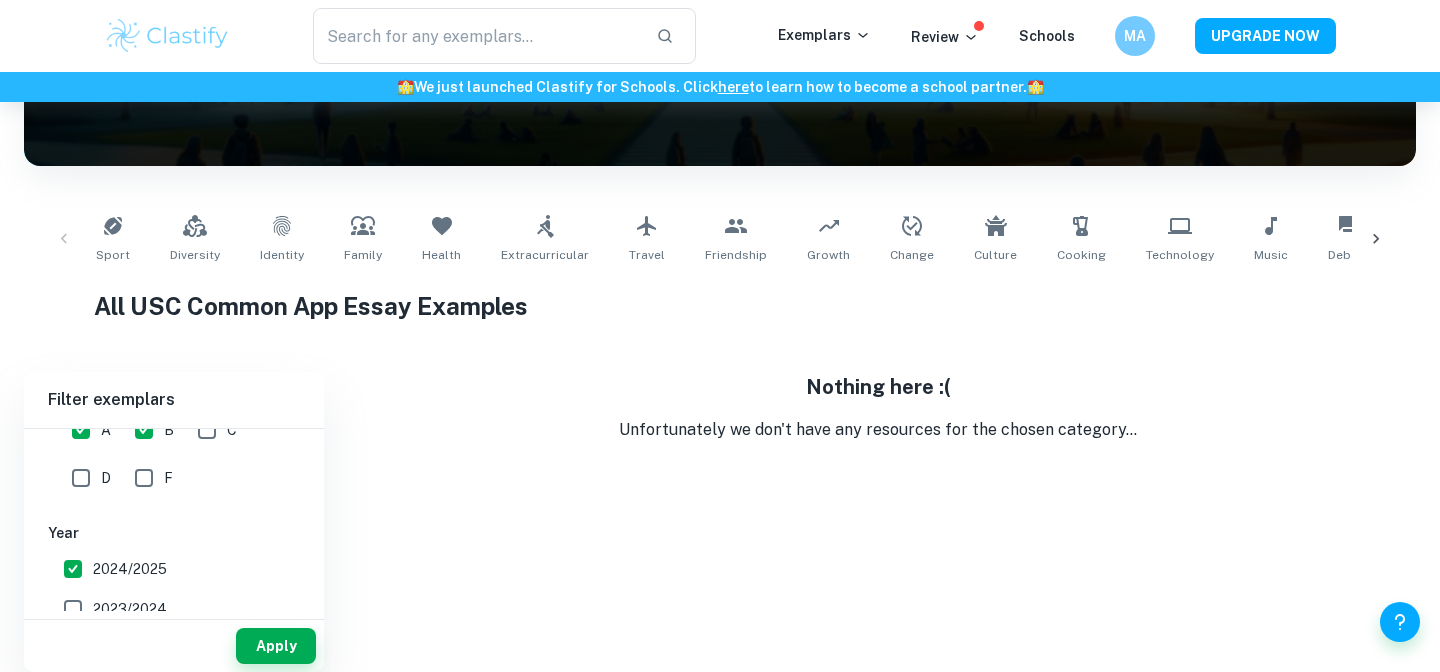 click on "2024/2025" at bounding box center (130, 569) 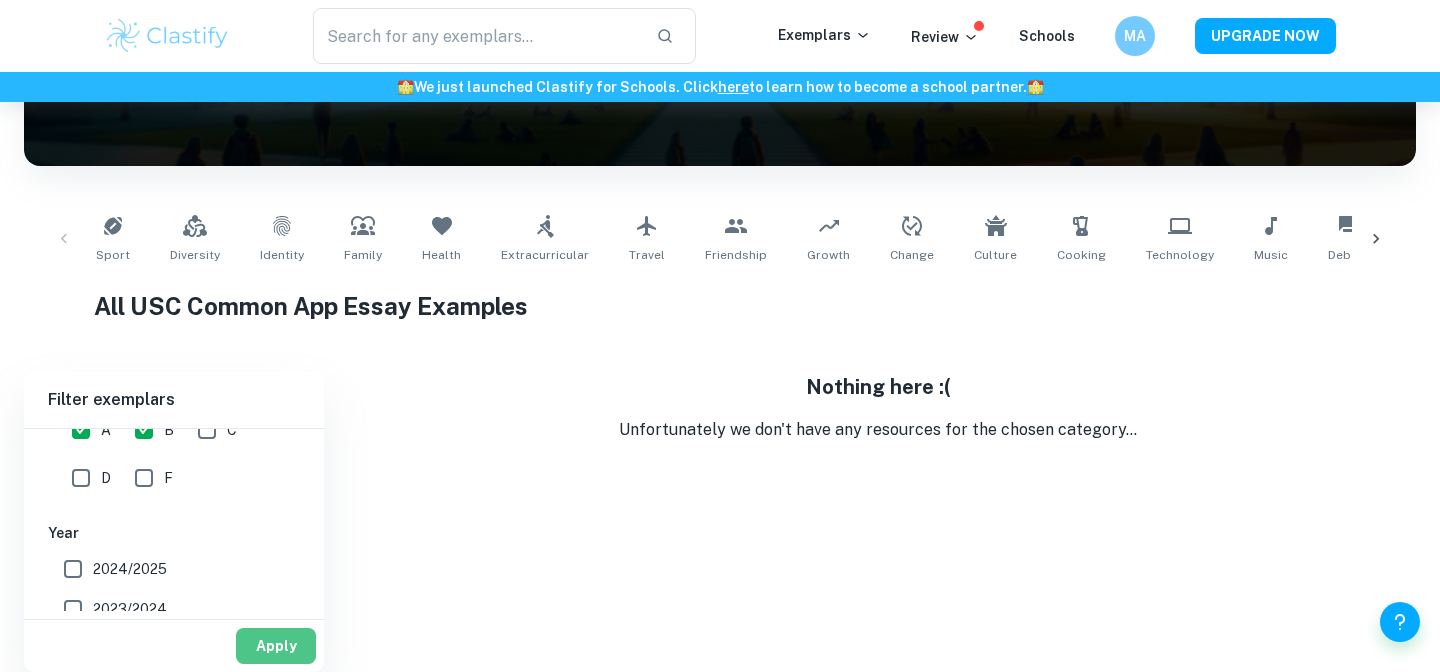 click on "Apply" at bounding box center (276, 646) 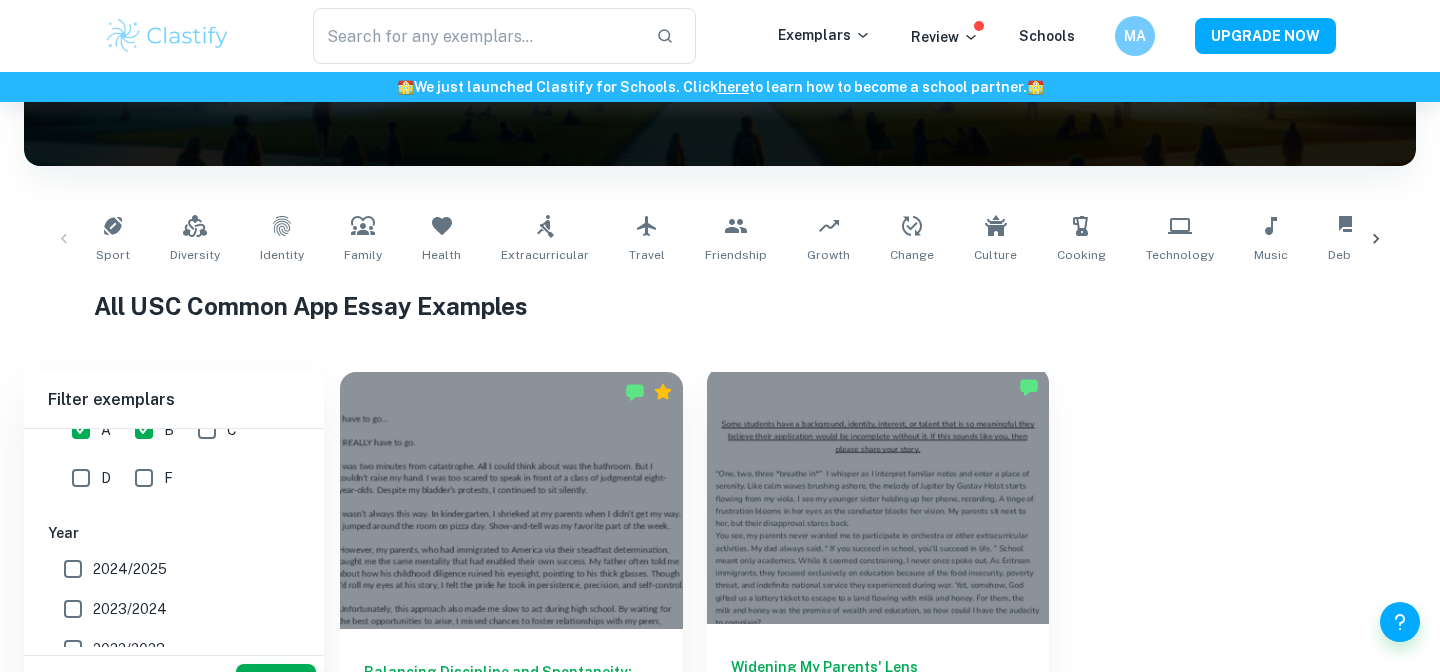scroll, scrollTop: 491, scrollLeft: 0, axis: vertical 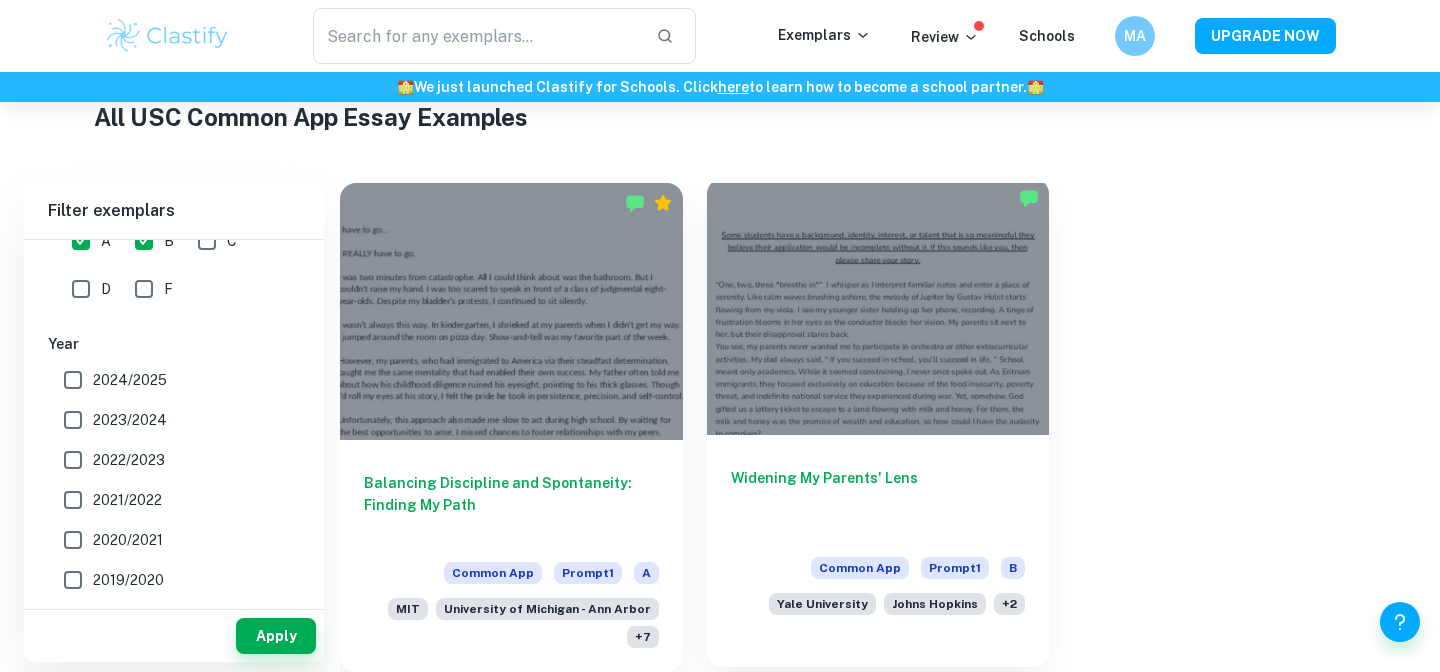 click at bounding box center (878, 306) 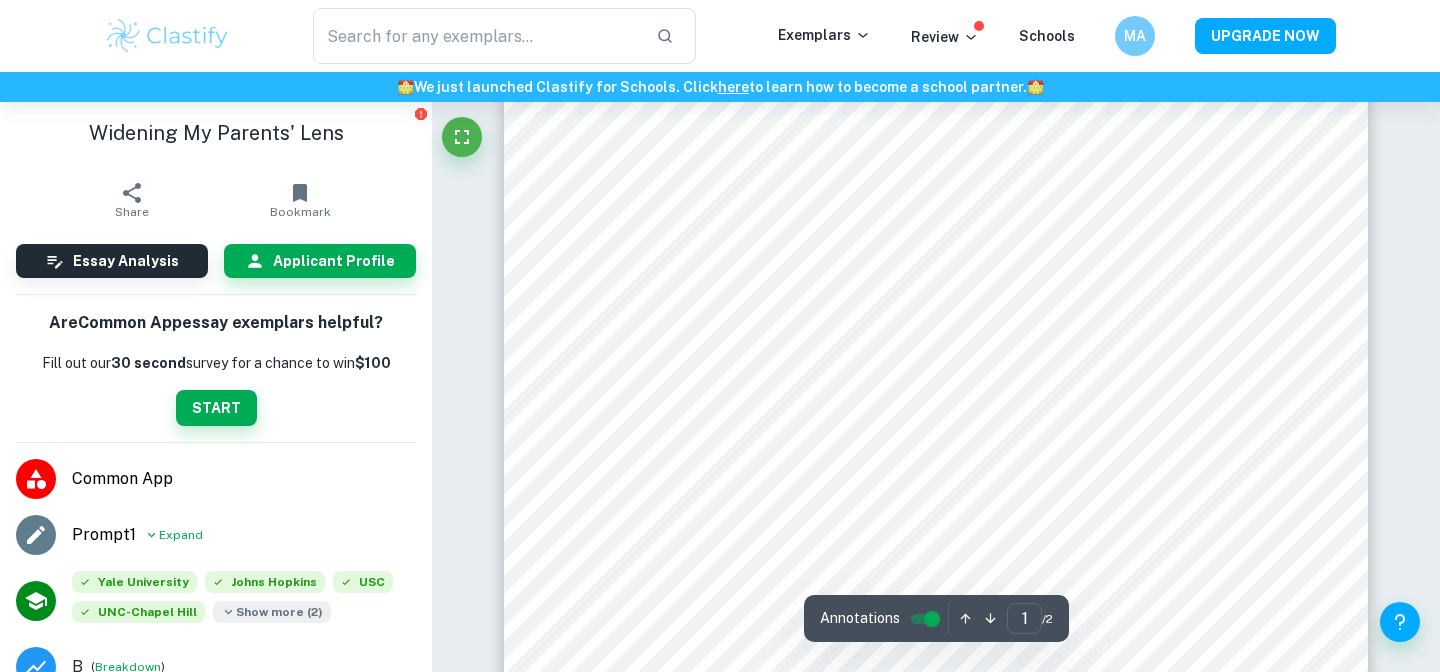 scroll, scrollTop: 43, scrollLeft: 0, axis: vertical 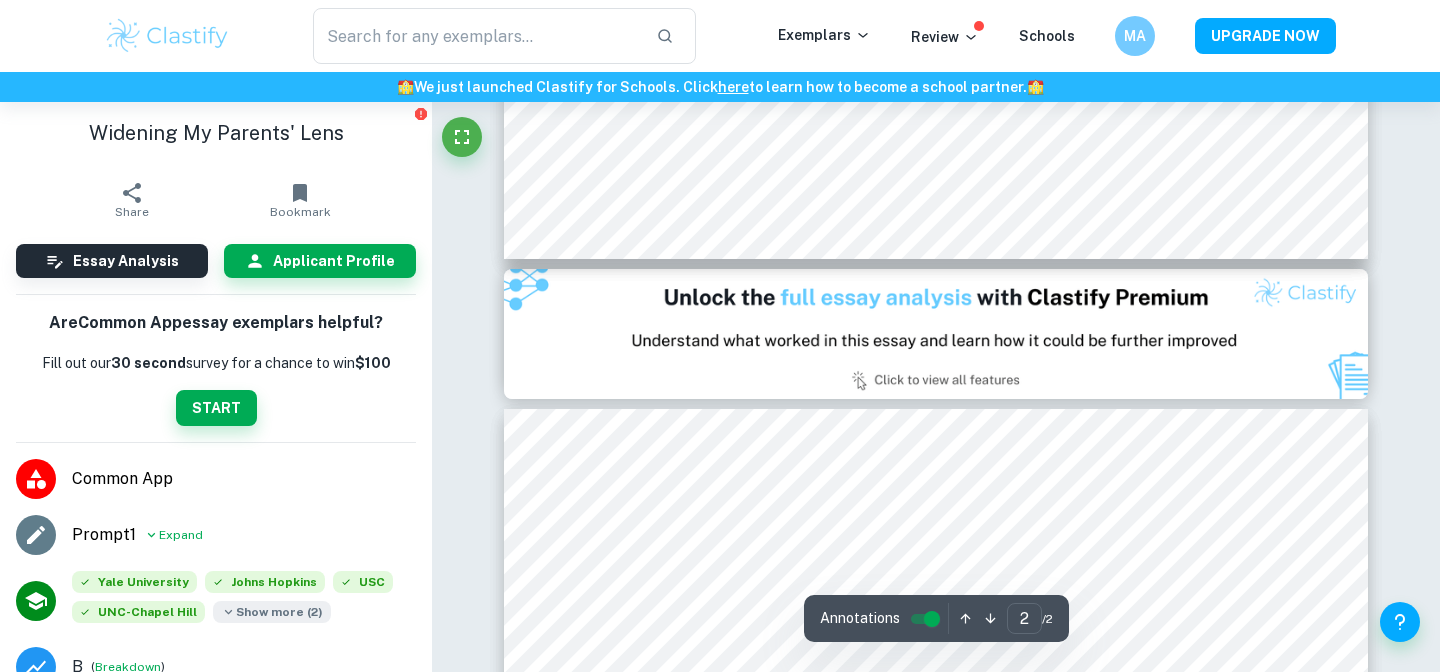 type on "1" 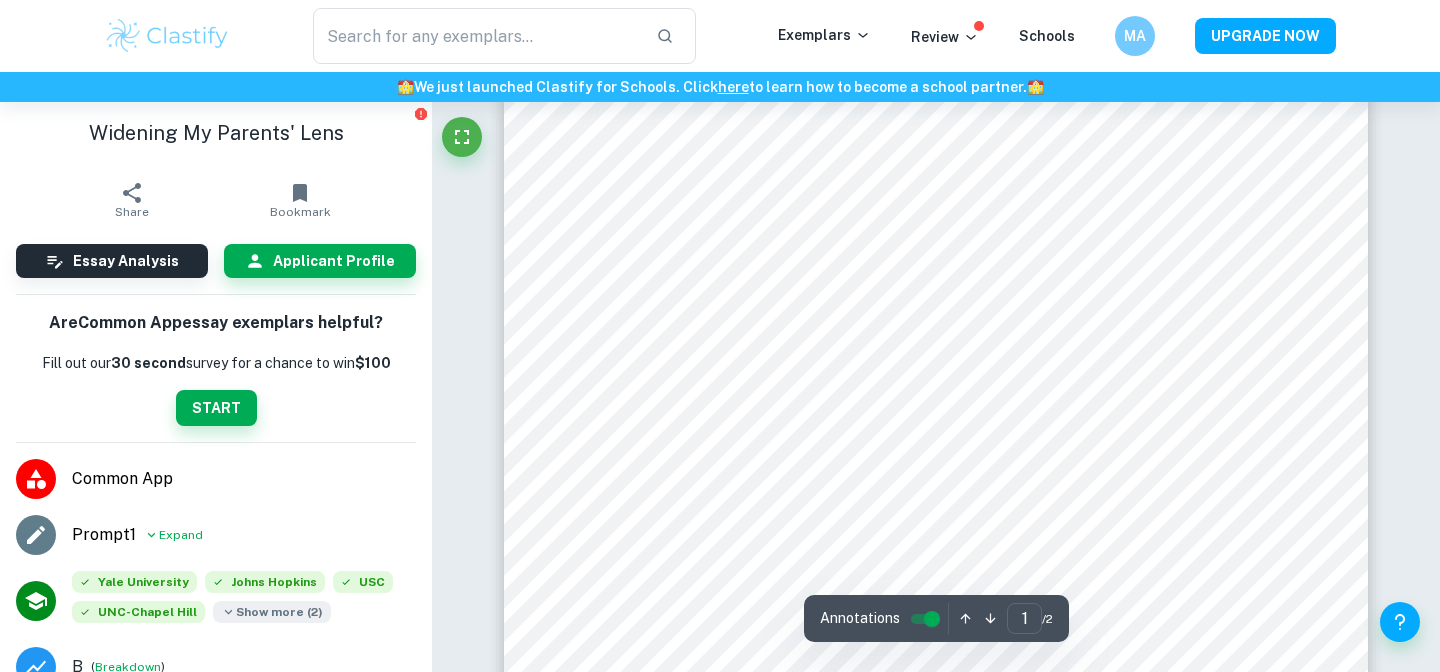 scroll, scrollTop: 616, scrollLeft: 0, axis: vertical 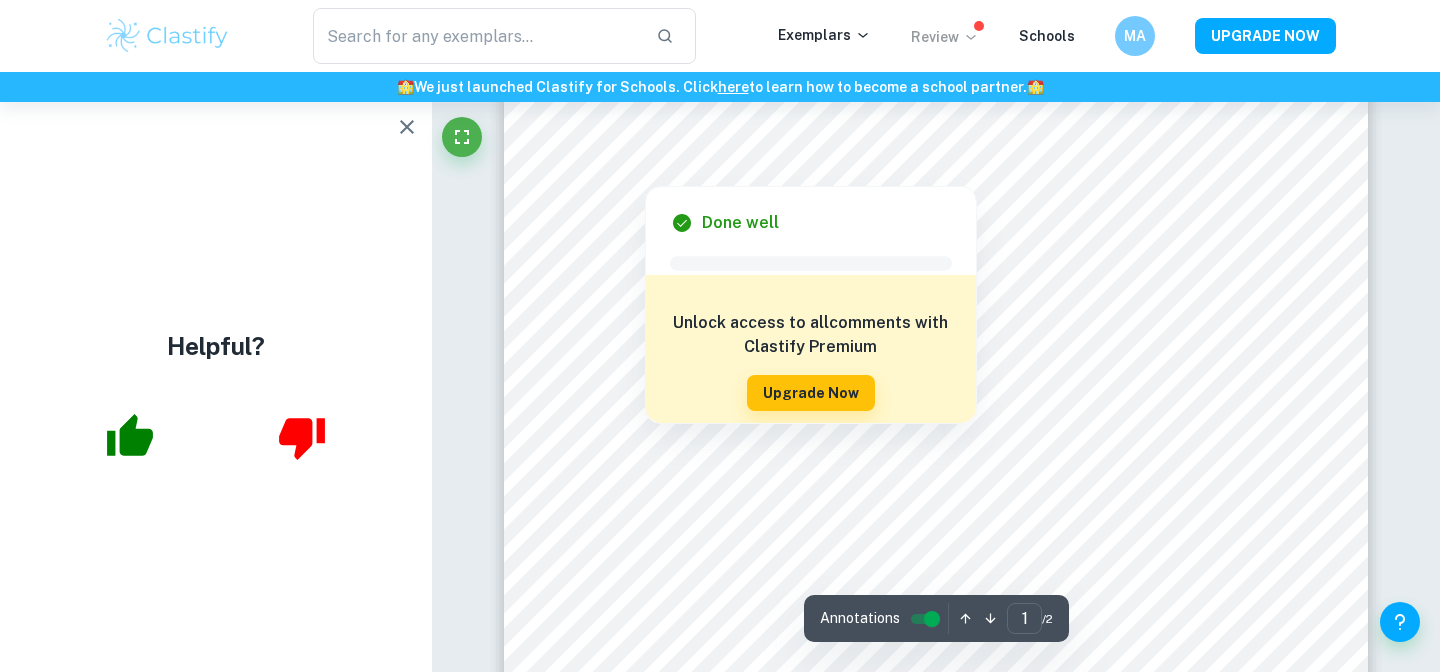 click on "Review" at bounding box center (945, 37) 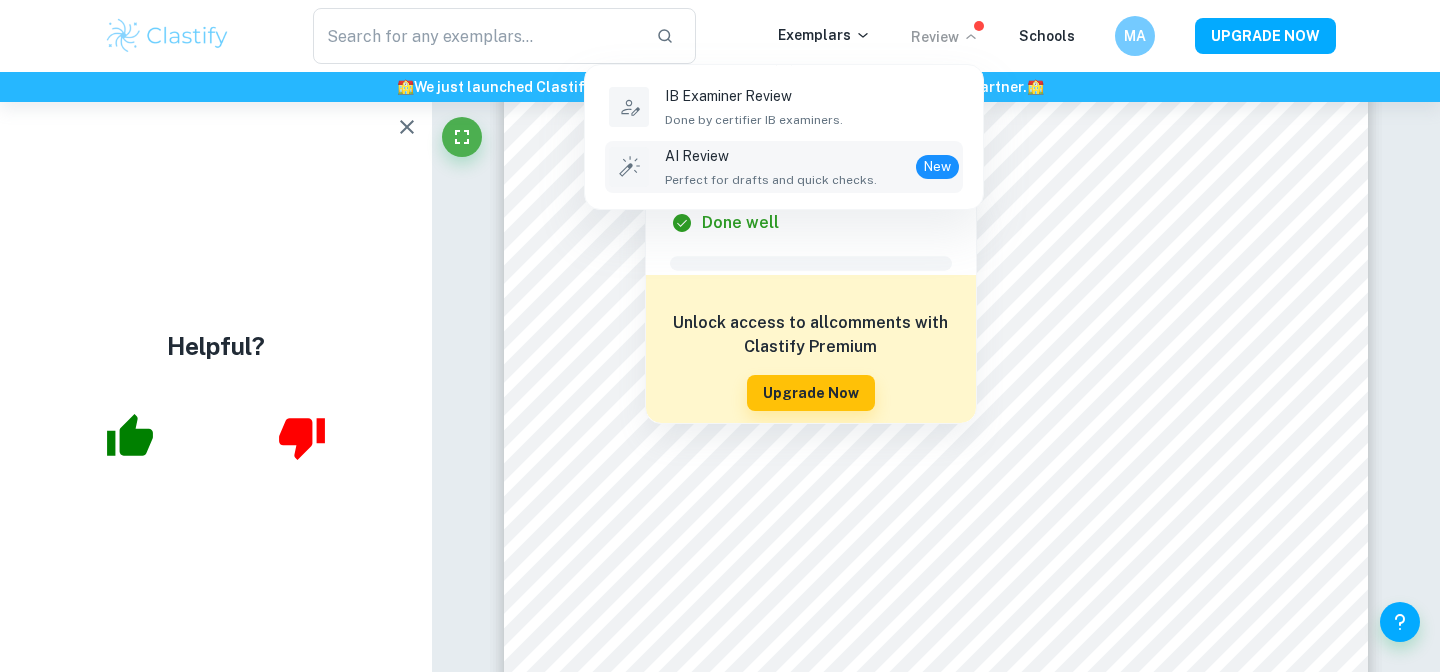 click on "AI Review Perfect for drafts and quick checks. New" at bounding box center [812, 167] 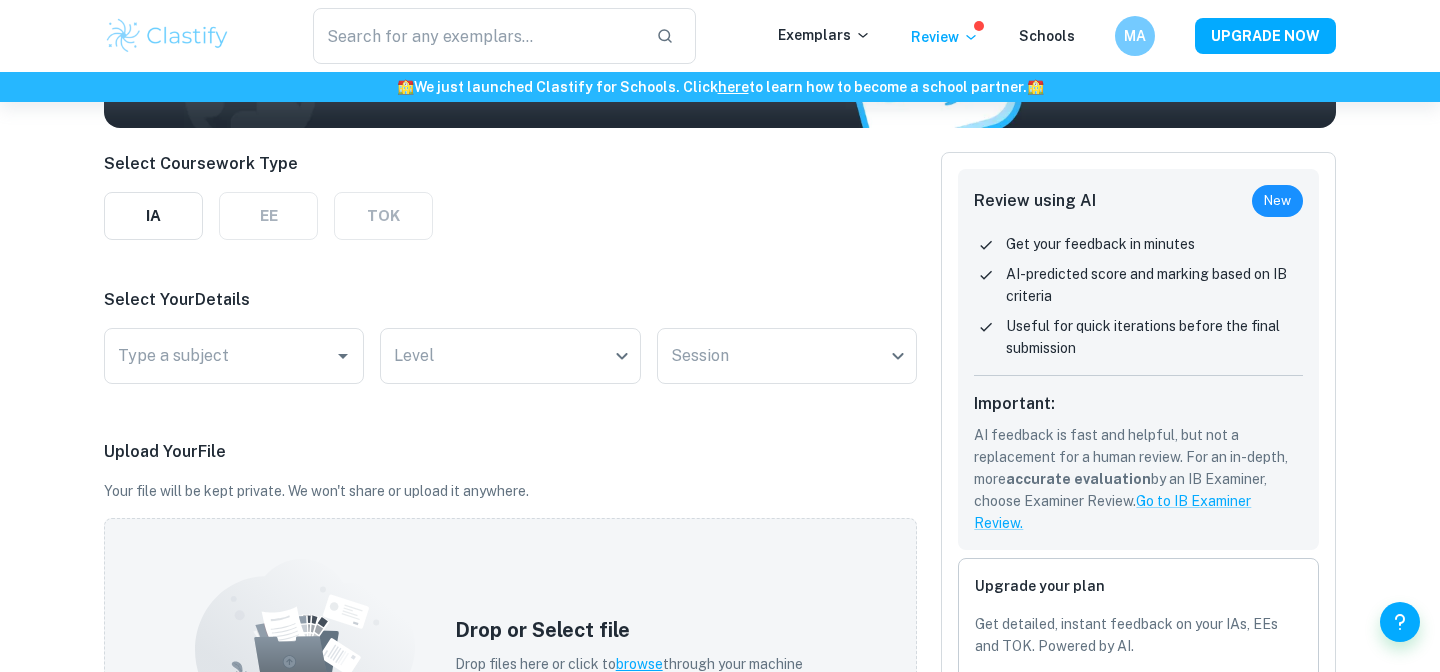 scroll, scrollTop: 108, scrollLeft: 0, axis: vertical 